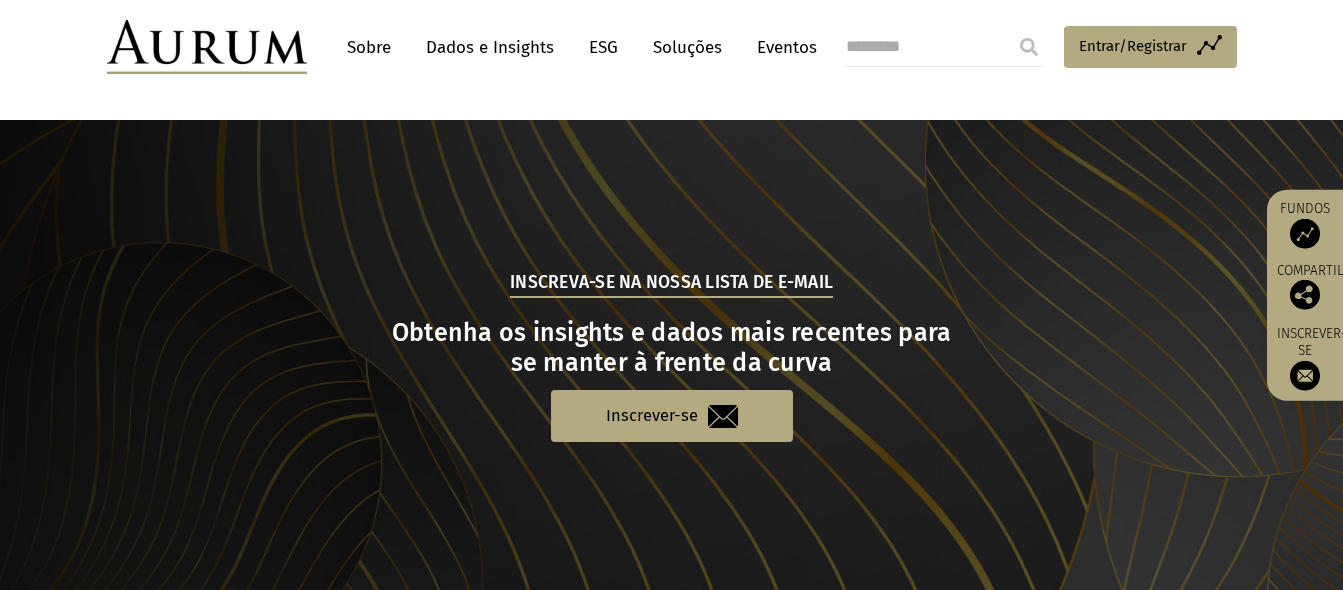 scroll, scrollTop: 2267, scrollLeft: 0, axis: vertical 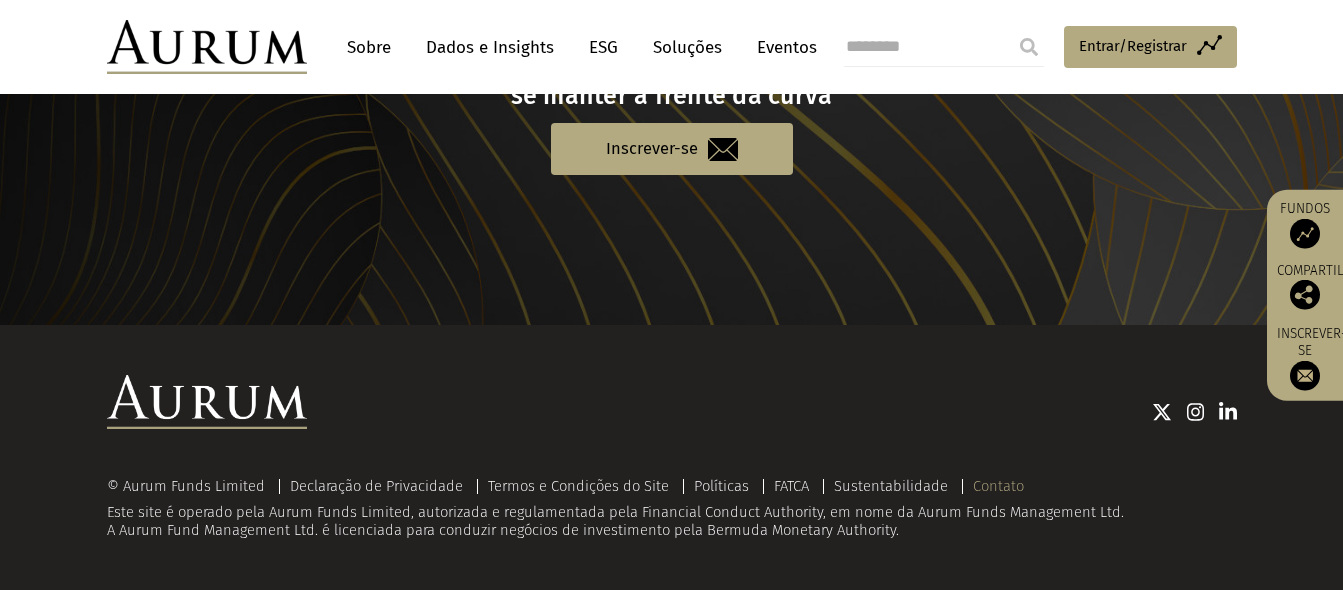 click on "Contato" at bounding box center [998, 486] 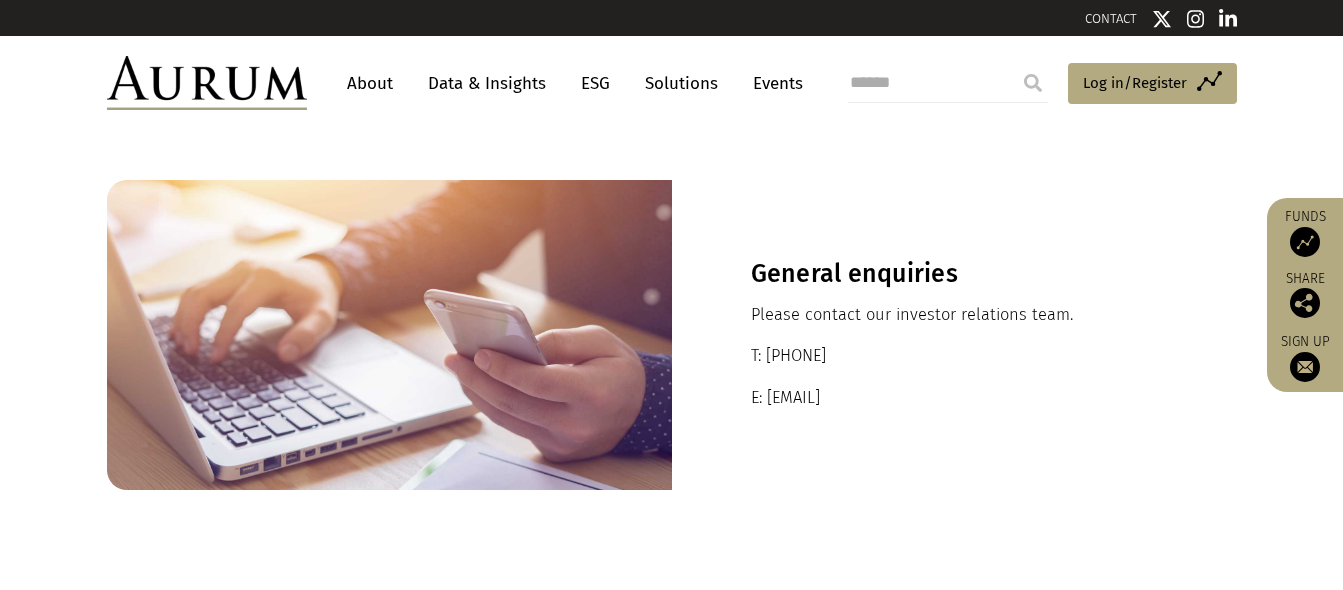 scroll, scrollTop: 0, scrollLeft: 0, axis: both 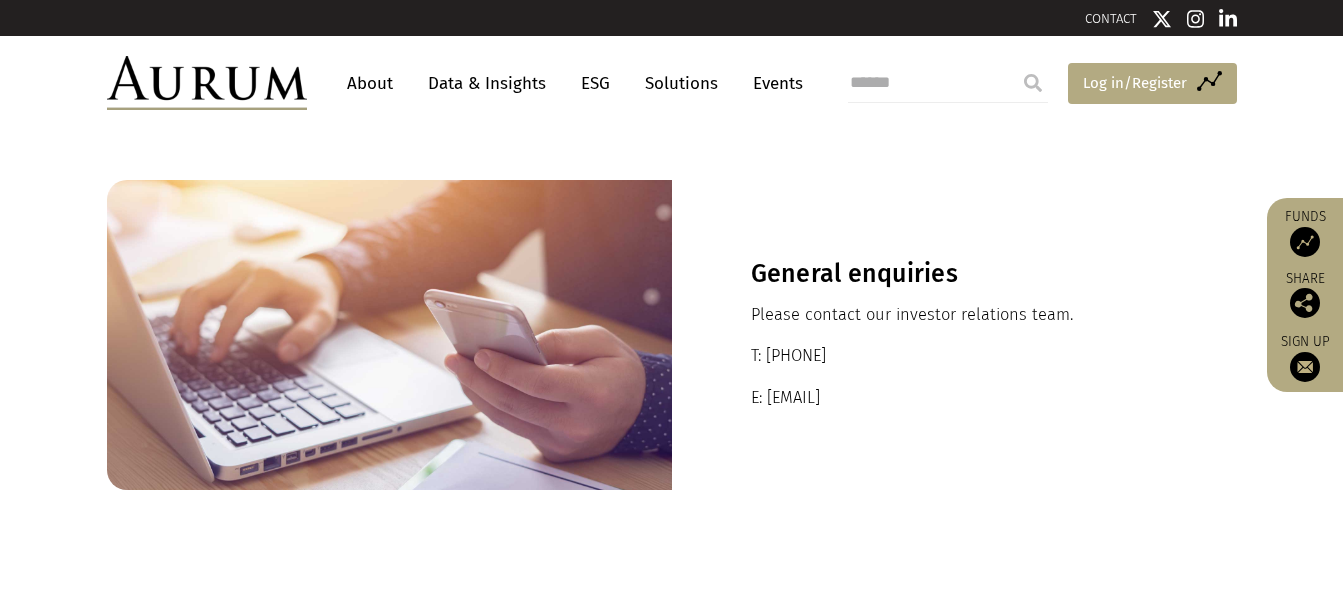 click on "Log in/Register" at bounding box center [1135, 83] 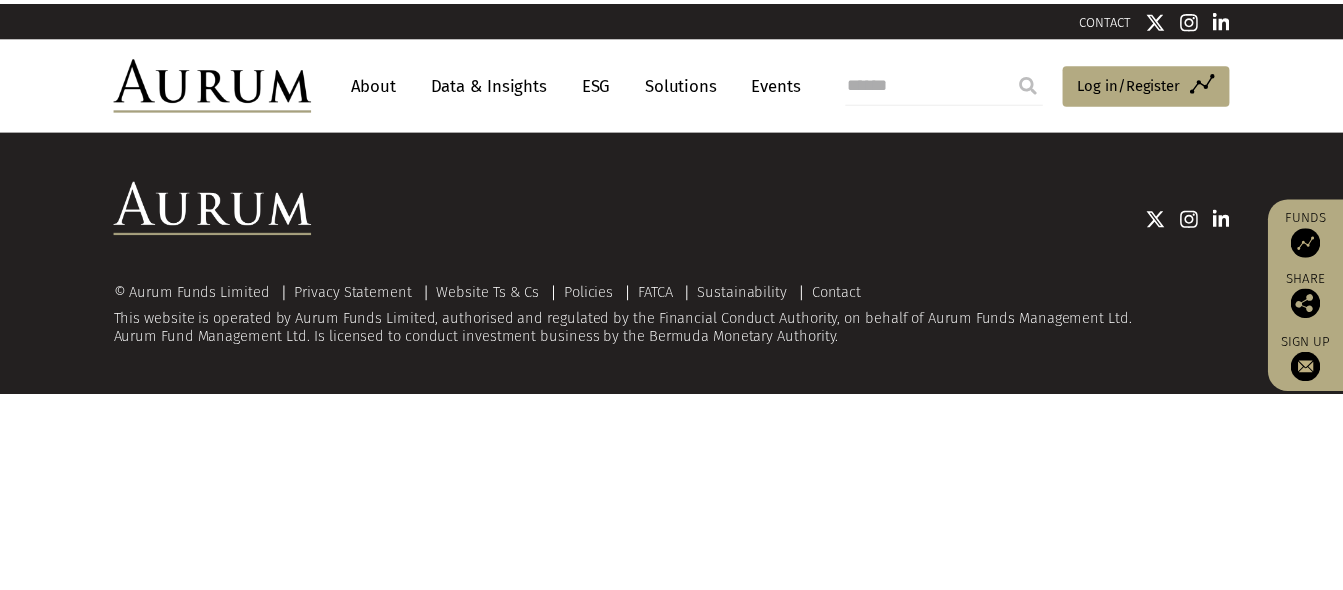 scroll, scrollTop: 0, scrollLeft: 0, axis: both 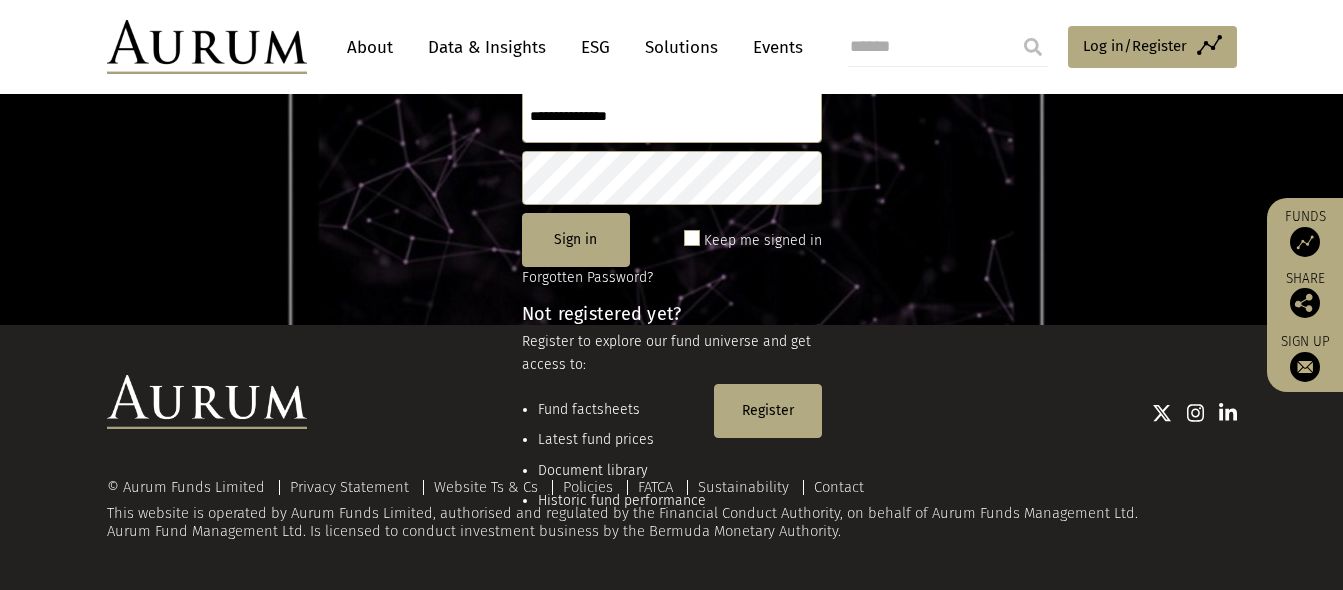 click at bounding box center [1305, 242] 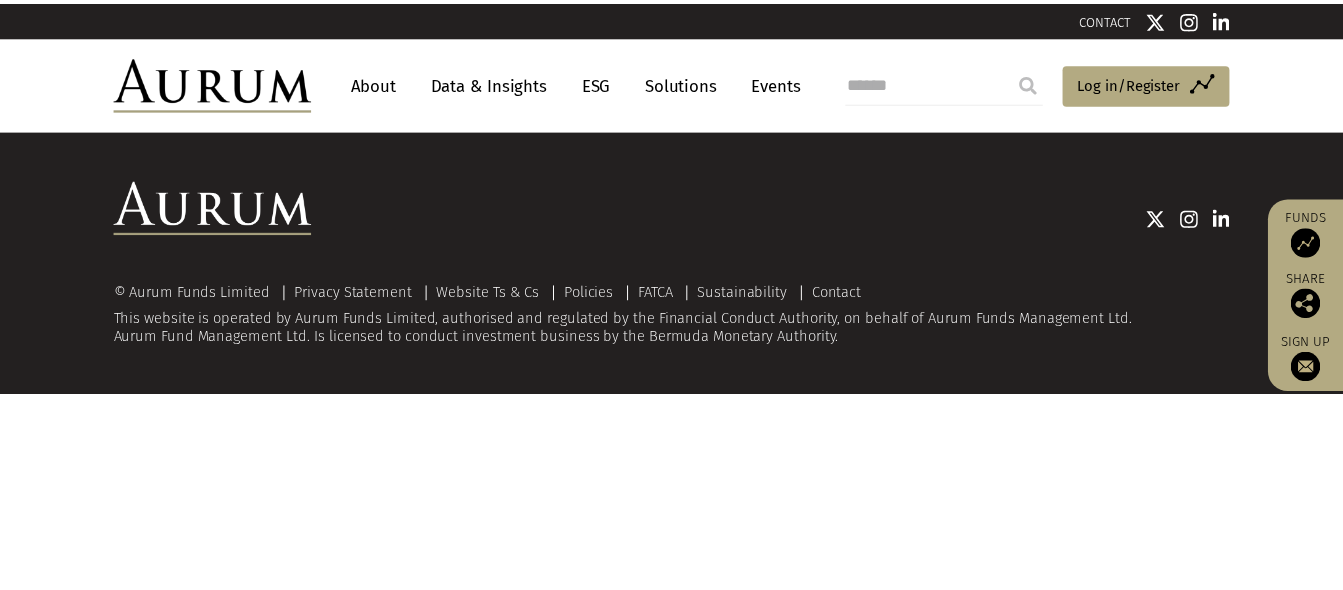 scroll, scrollTop: 0, scrollLeft: 0, axis: both 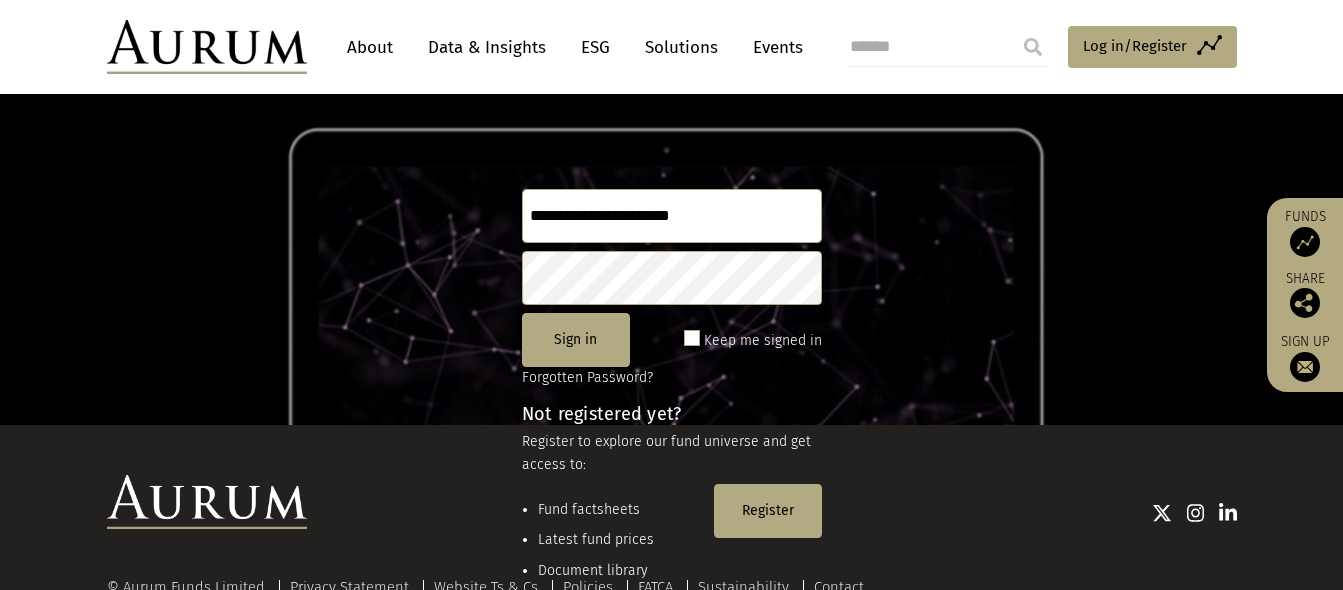 type on "**********" 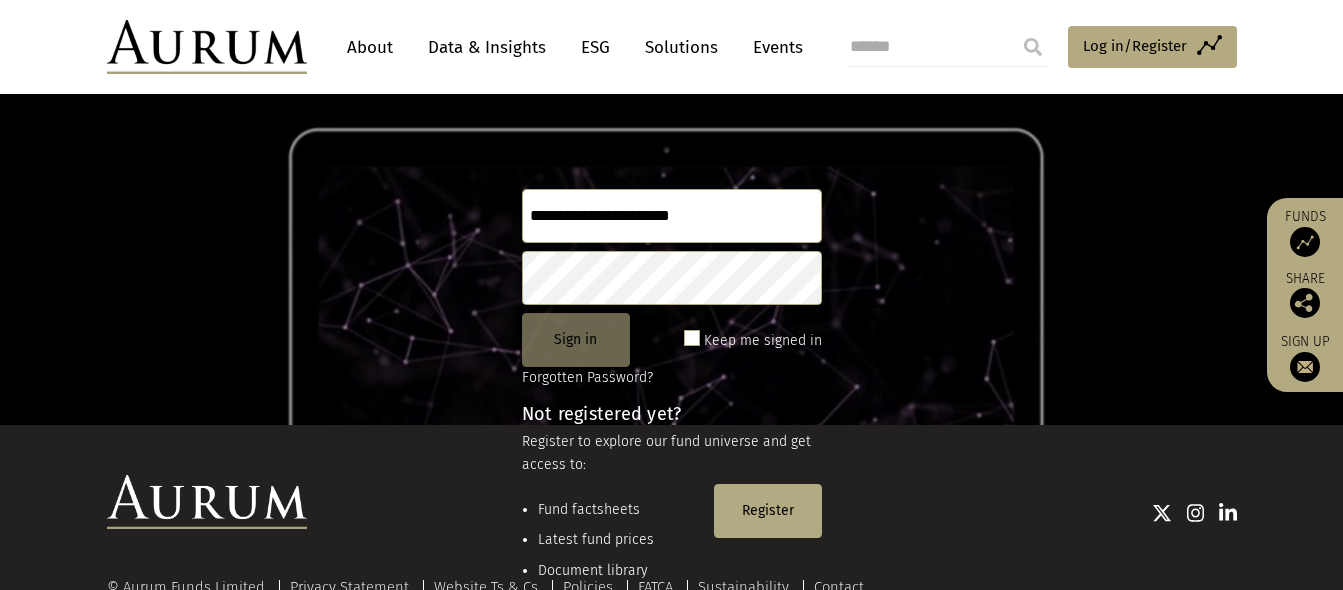 click on "Sign in" 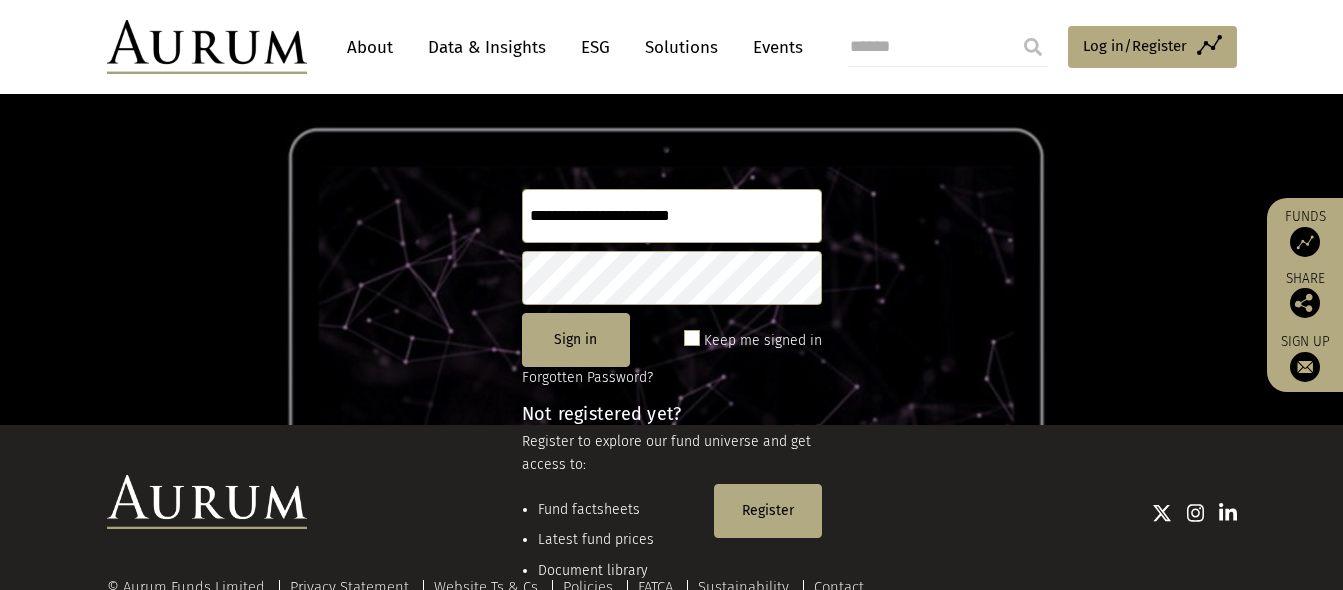 scroll, scrollTop: 265, scrollLeft: 0, axis: vertical 